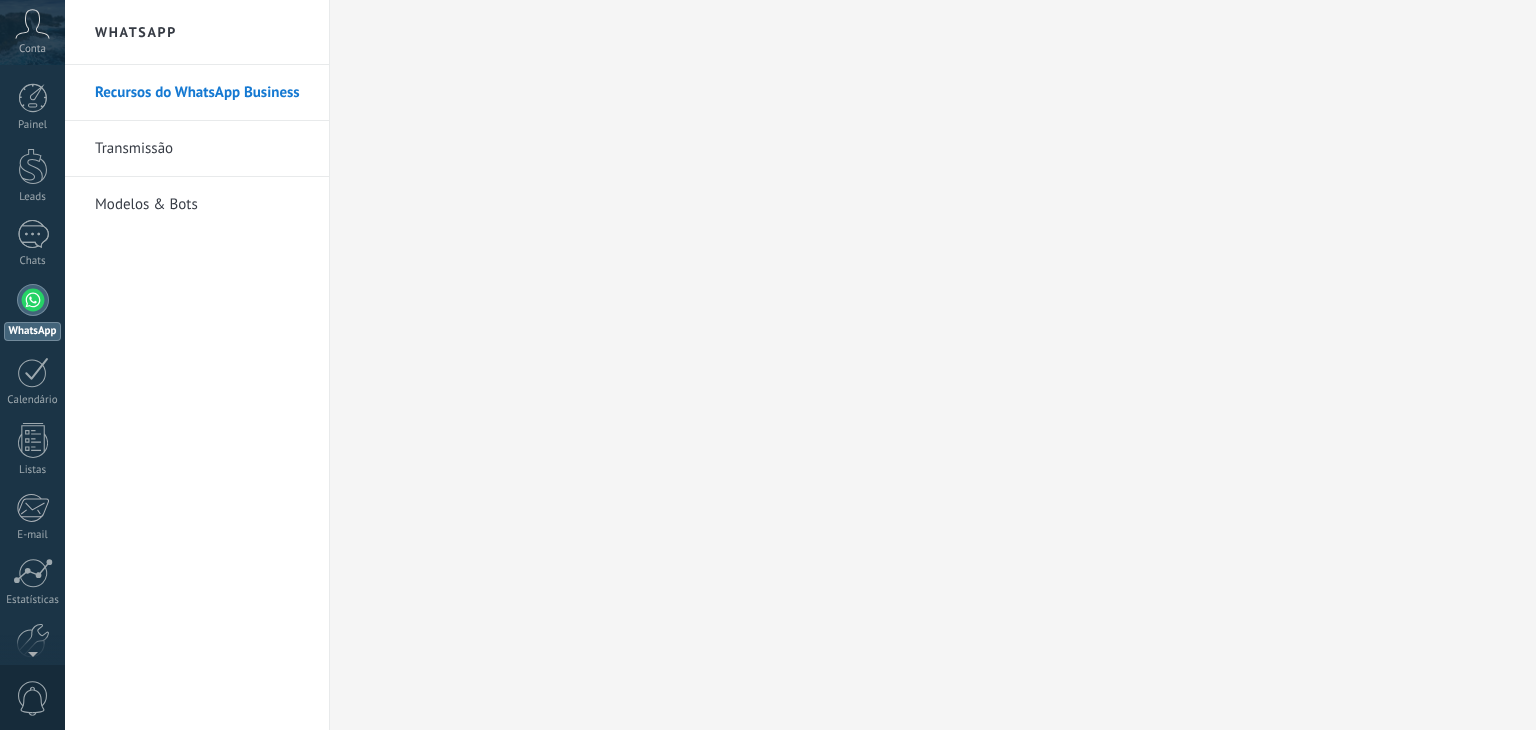 scroll, scrollTop: 0, scrollLeft: 0, axis: both 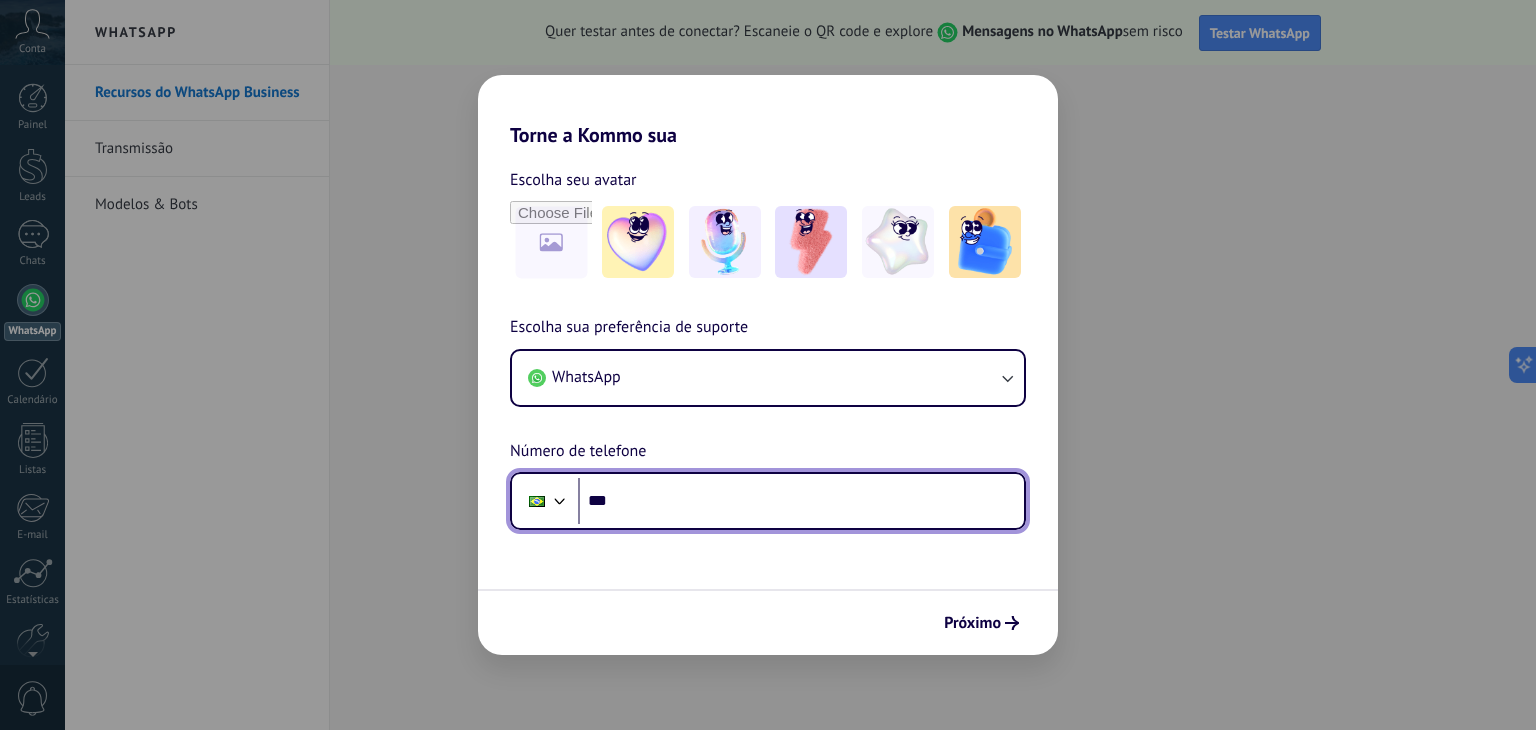 click on "***" at bounding box center [801, 501] 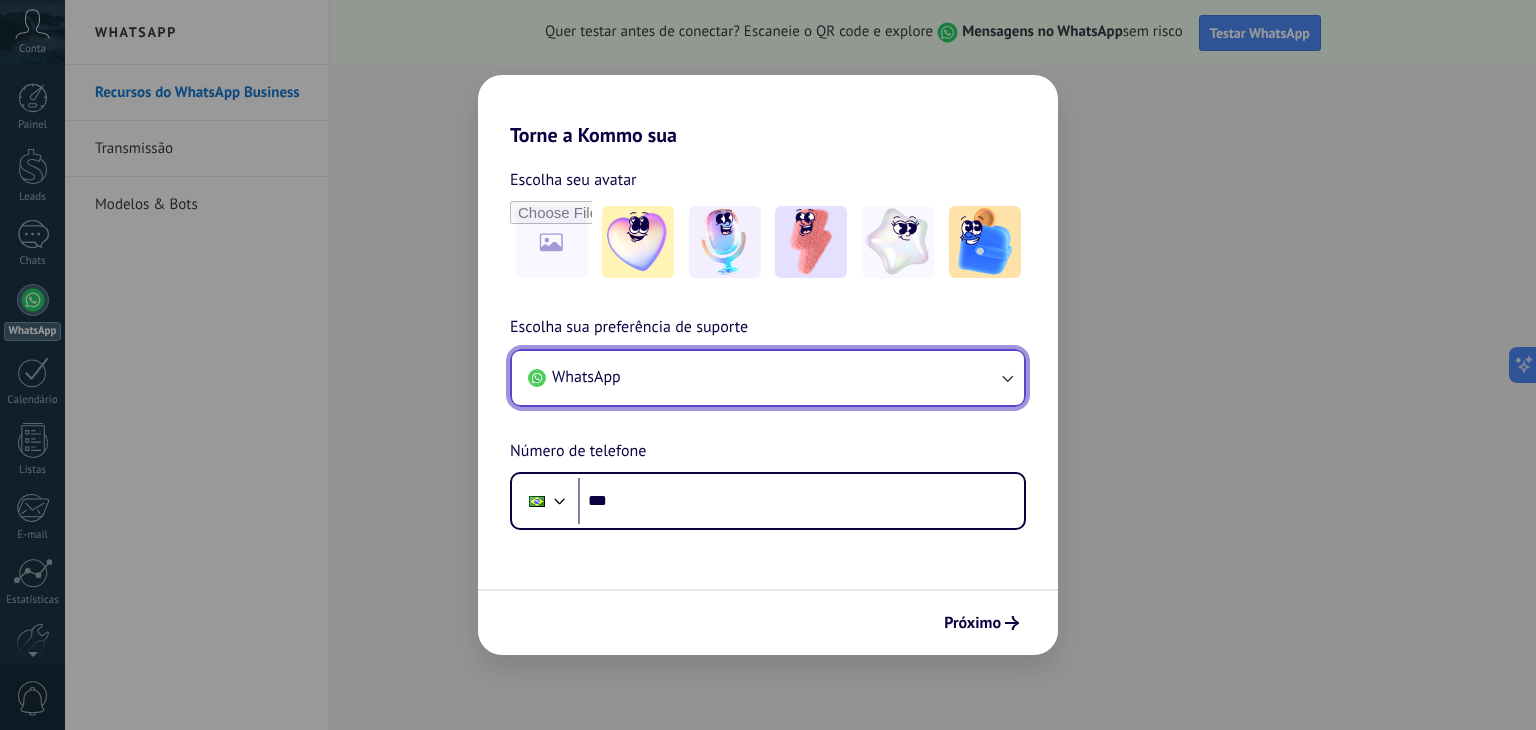 click on "WhatsApp" at bounding box center [768, 378] 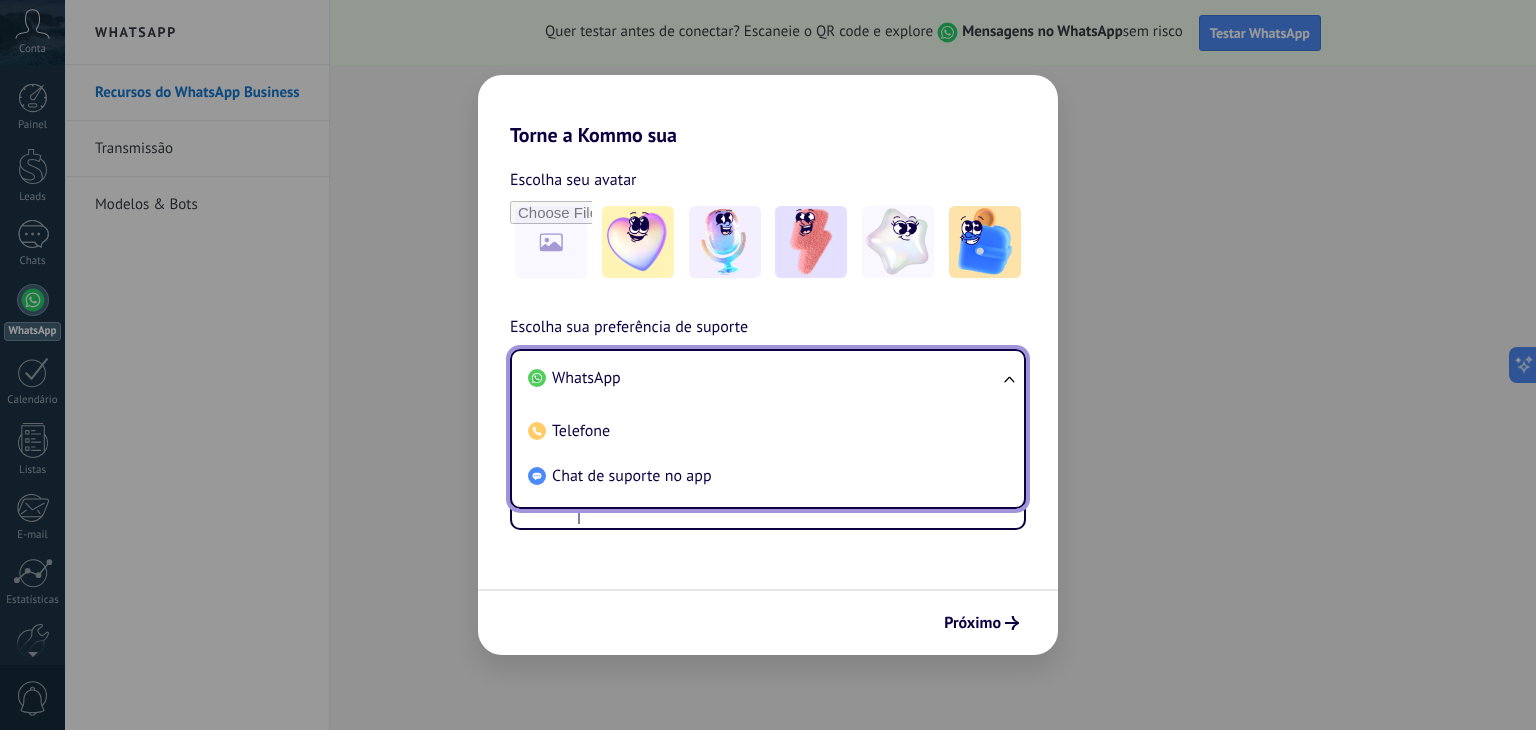 click on "WhatsApp" at bounding box center (764, 378) 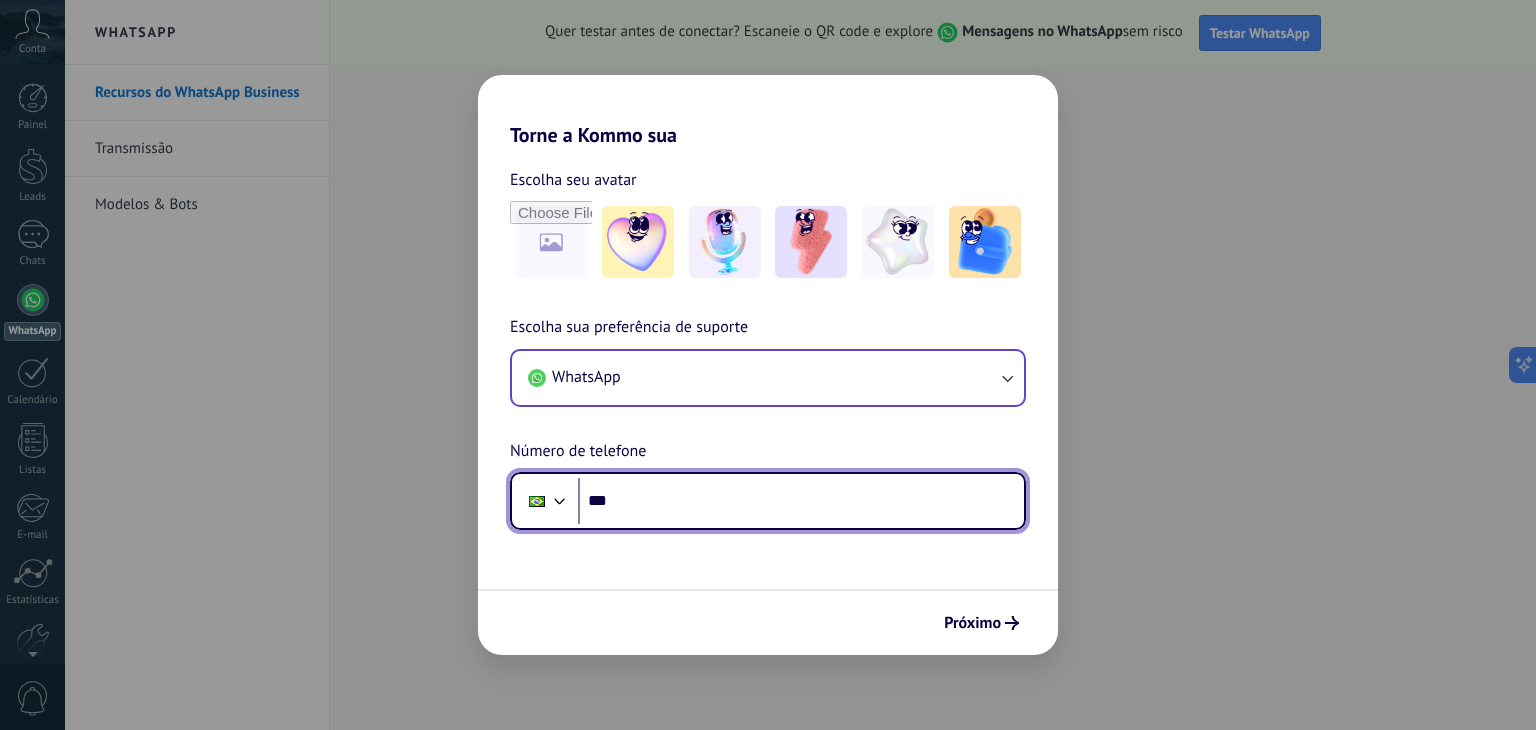 click on "***" at bounding box center (801, 501) 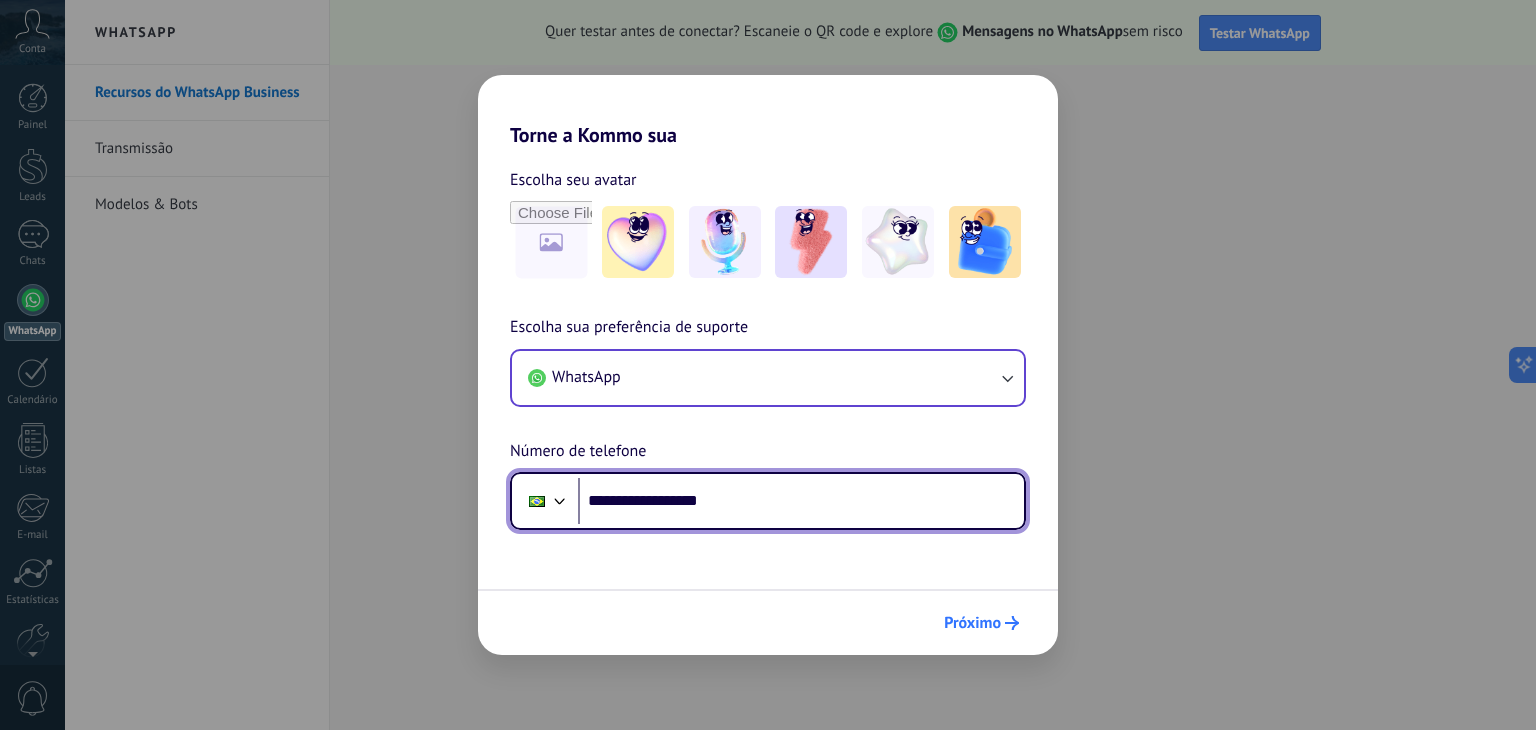 type on "**********" 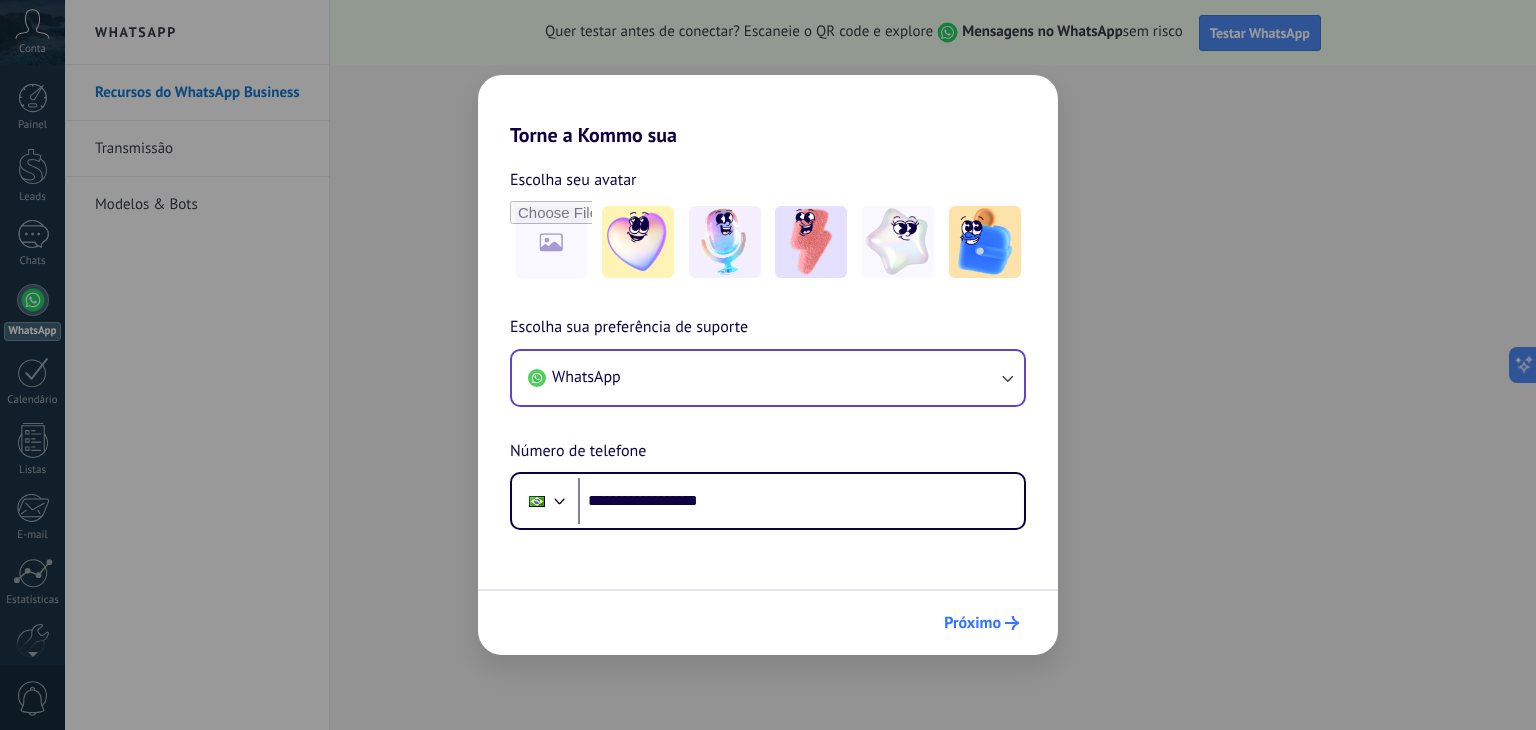 click on "Próximo" at bounding box center [972, 623] 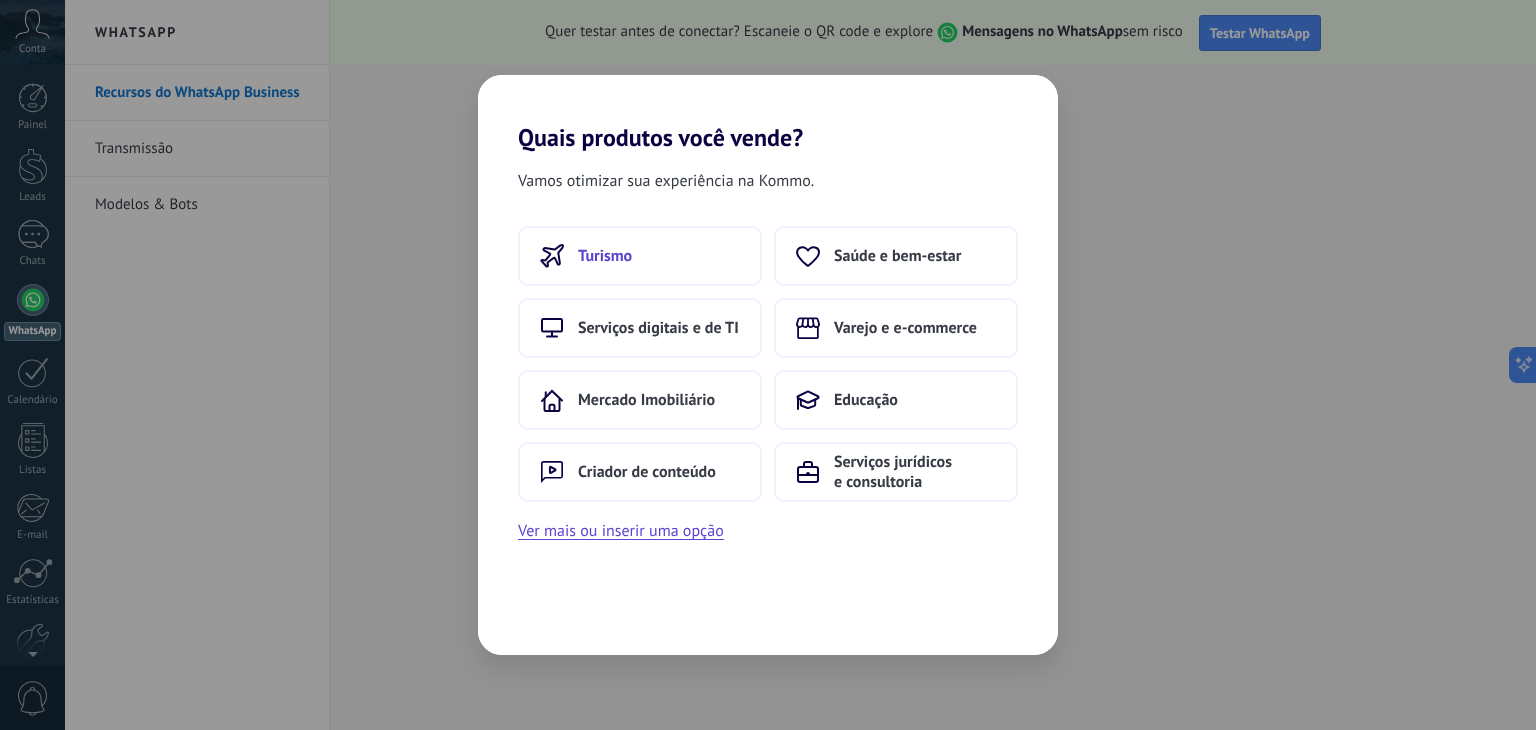 click on "Turismo" at bounding box center [605, 256] 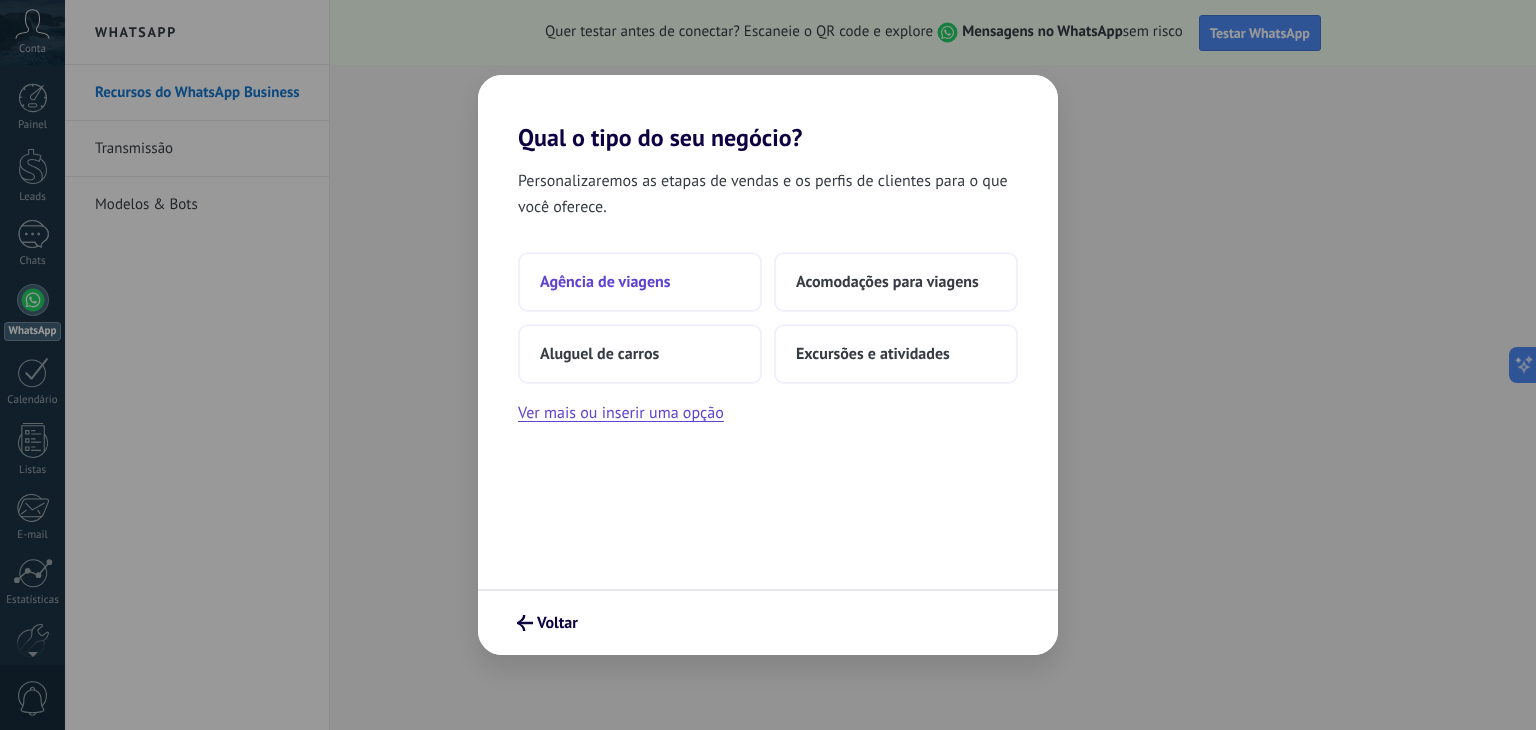 click on "Agência de viagens" at bounding box center [605, 282] 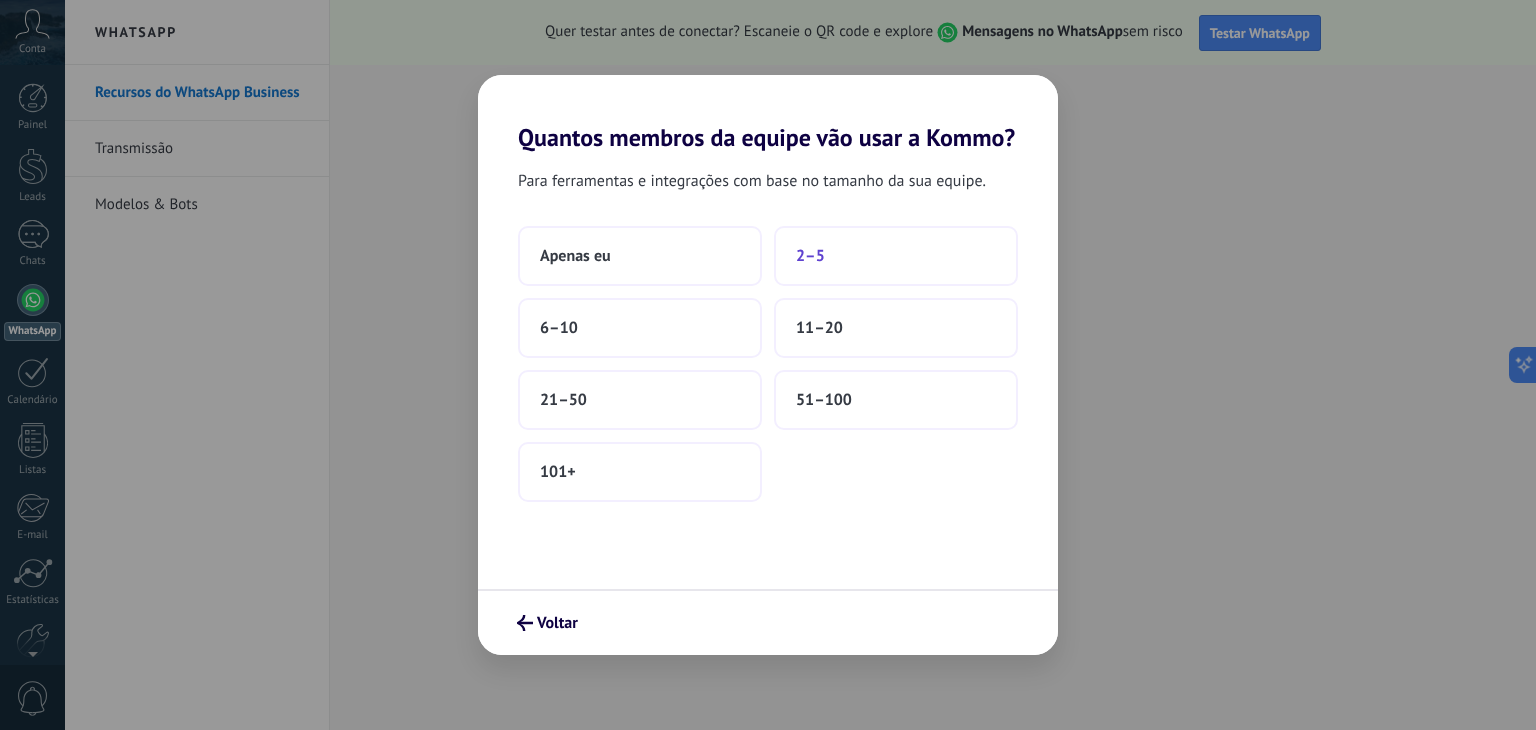 click on "2–5" at bounding box center (896, 256) 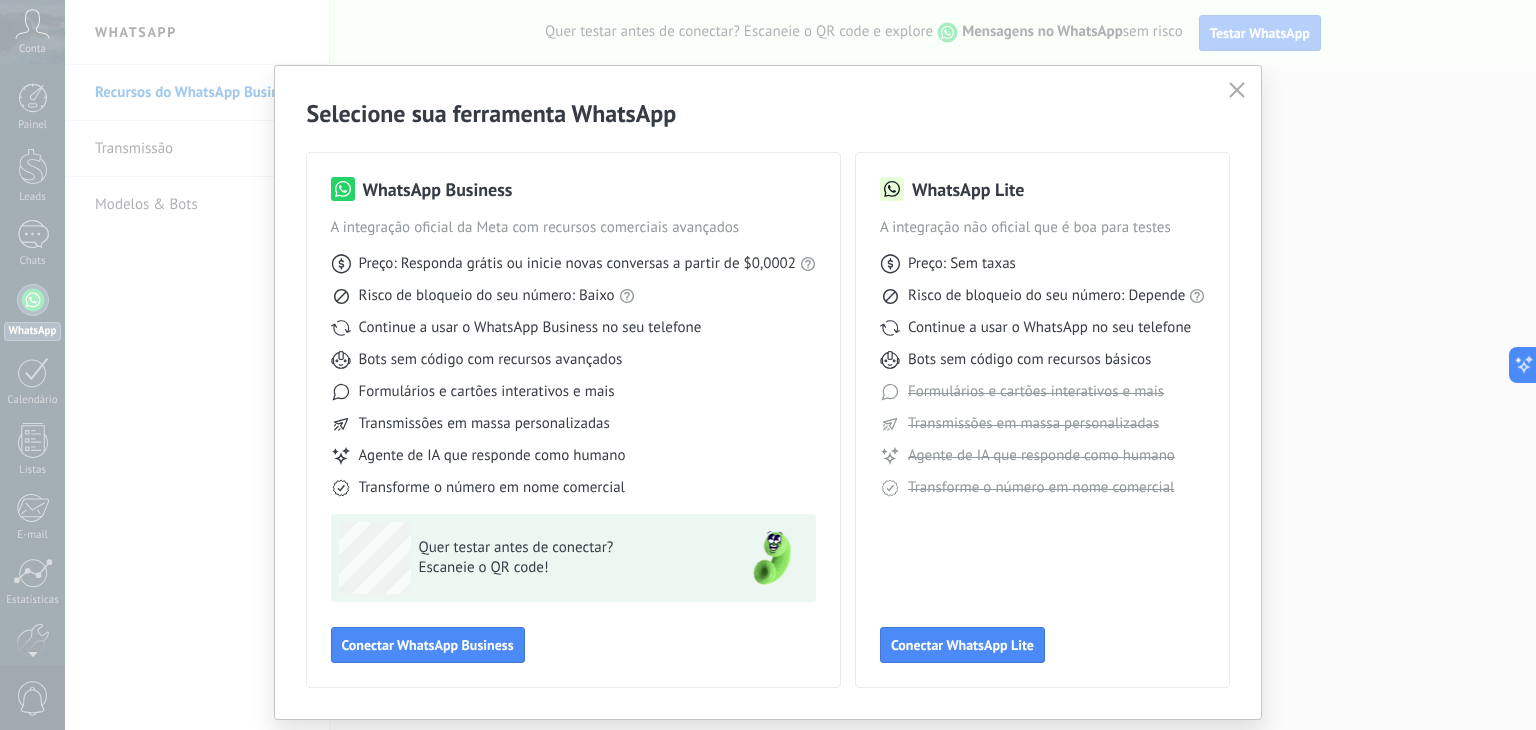 scroll, scrollTop: 55, scrollLeft: 0, axis: vertical 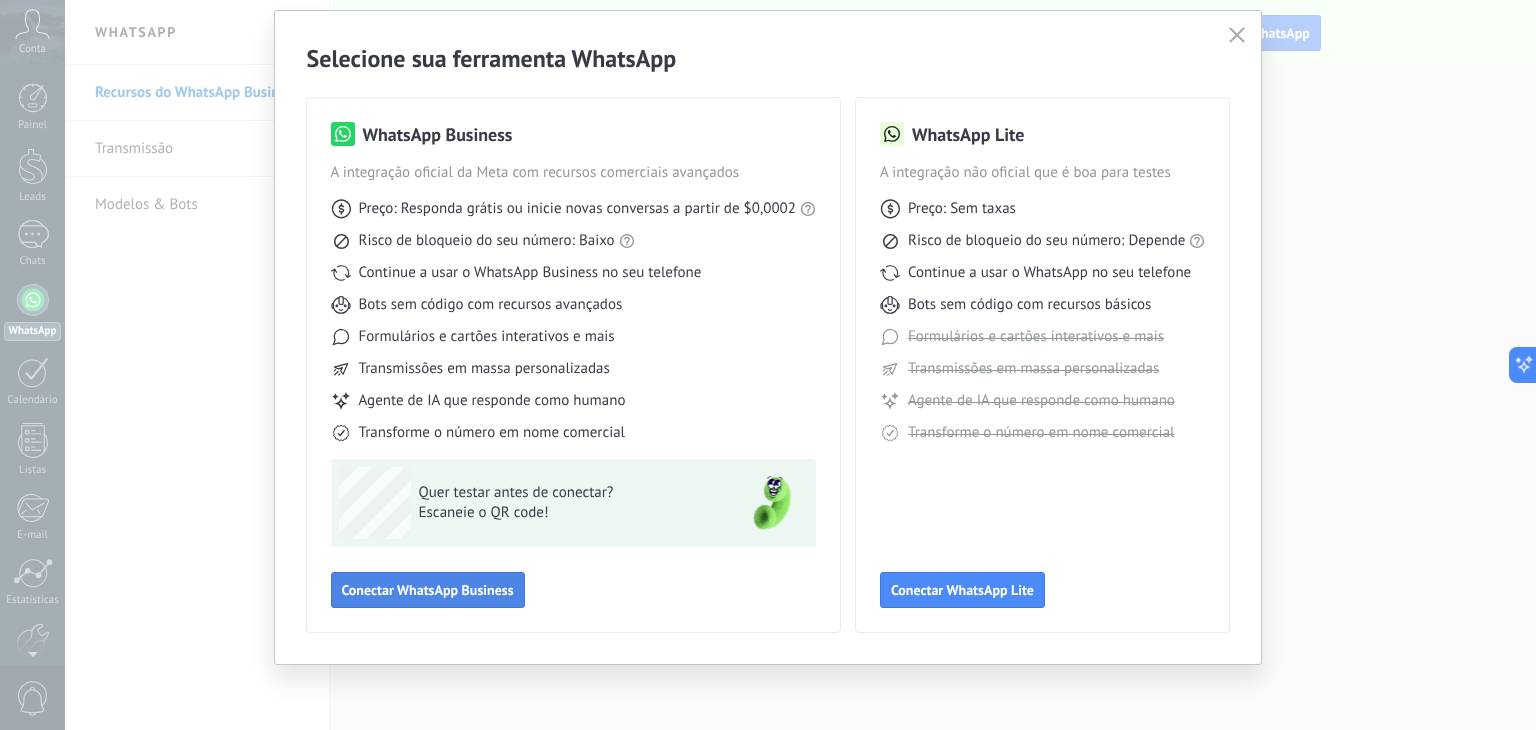click on "Conectar WhatsApp Business" at bounding box center [428, 590] 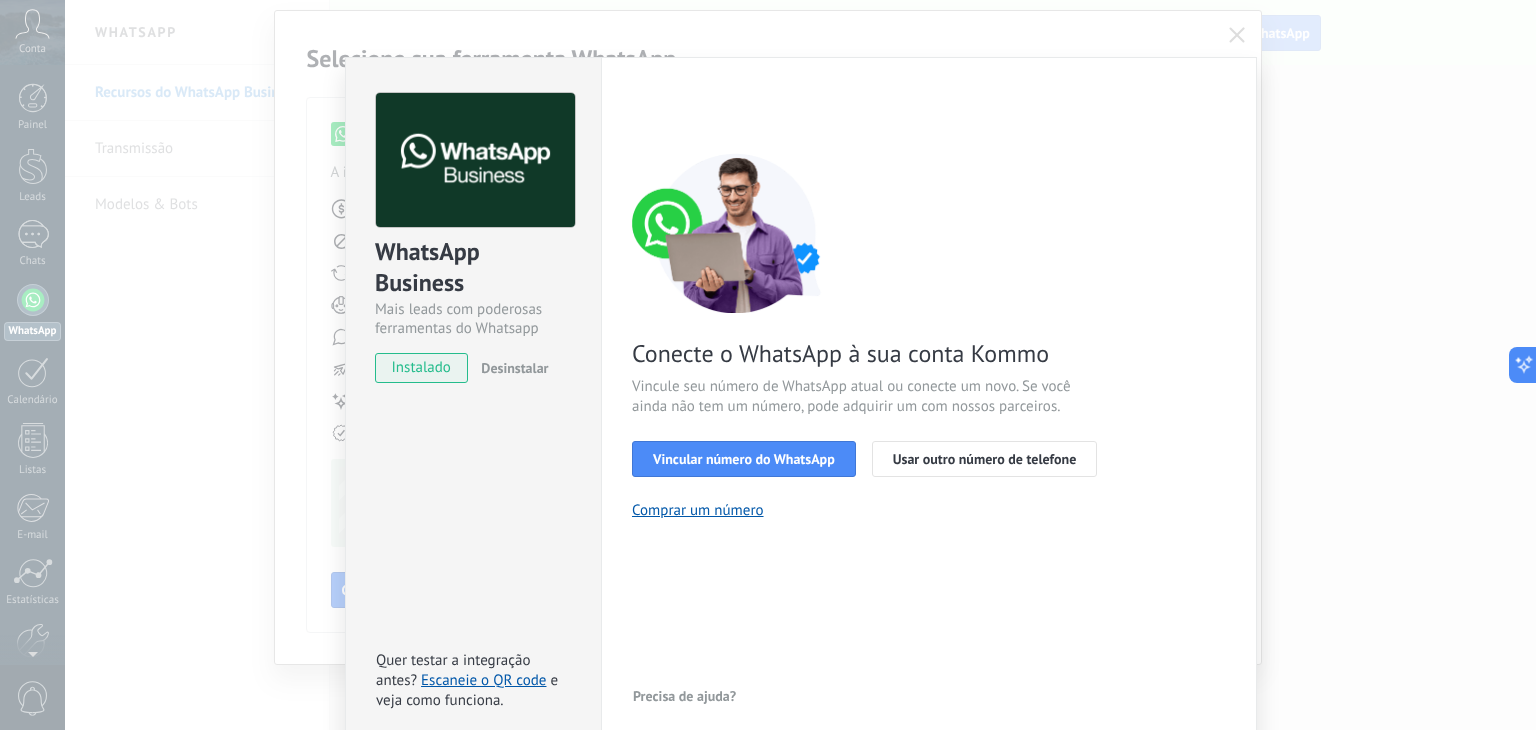 scroll, scrollTop: 0, scrollLeft: 0, axis: both 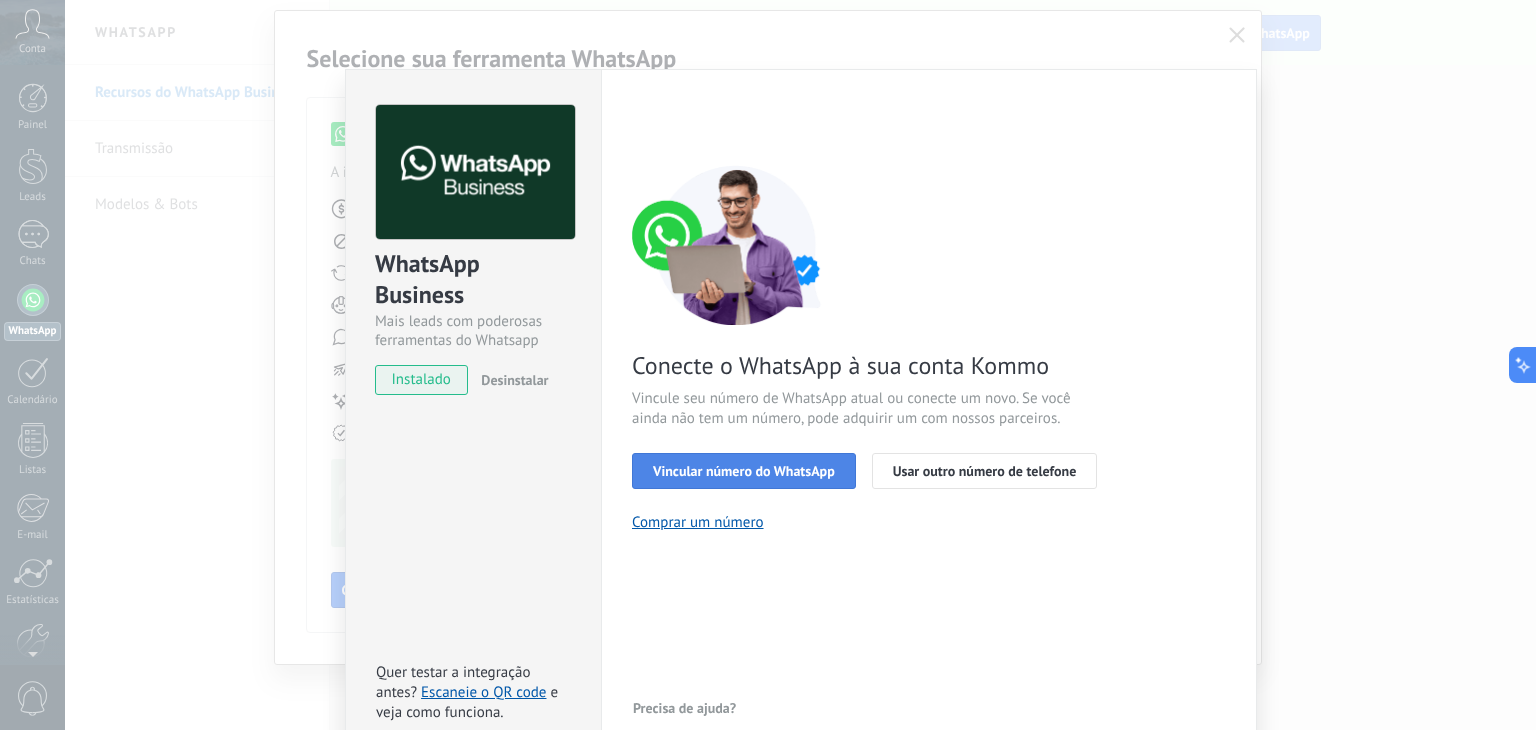 click on "Vincular número do WhatsApp" at bounding box center [744, 471] 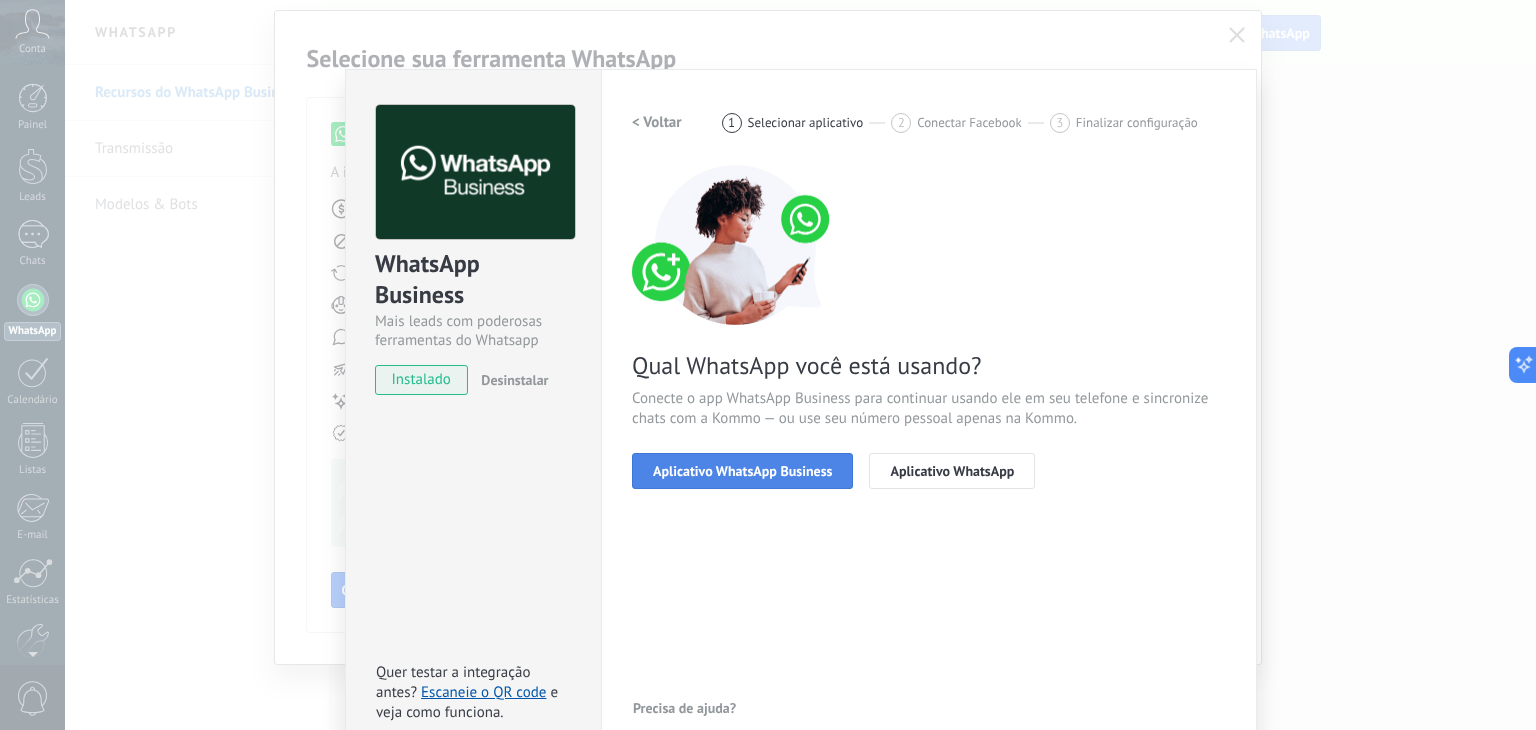 click on "Aplicativo WhatsApp Business" at bounding box center [742, 471] 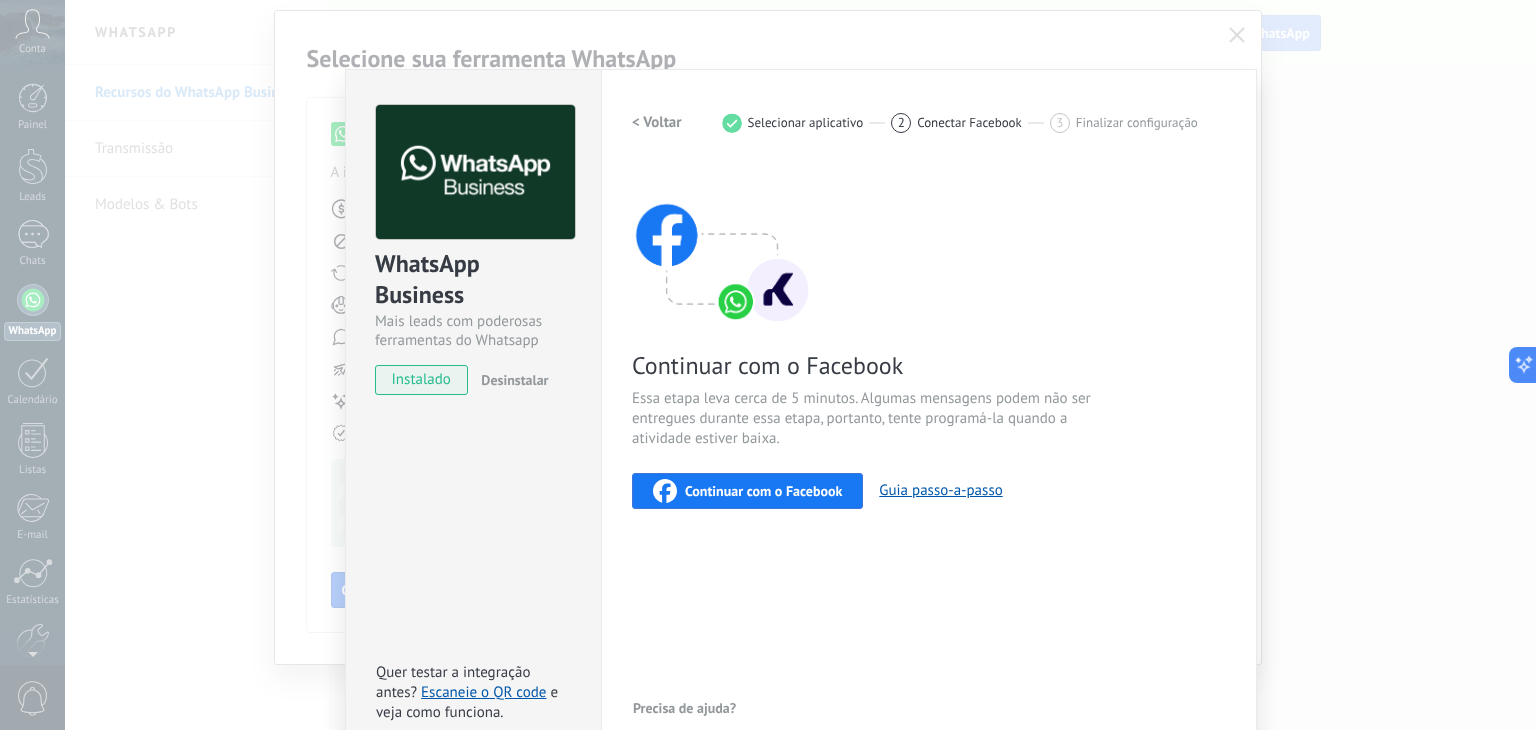 click on "Continuar com o Facebook" at bounding box center (763, 491) 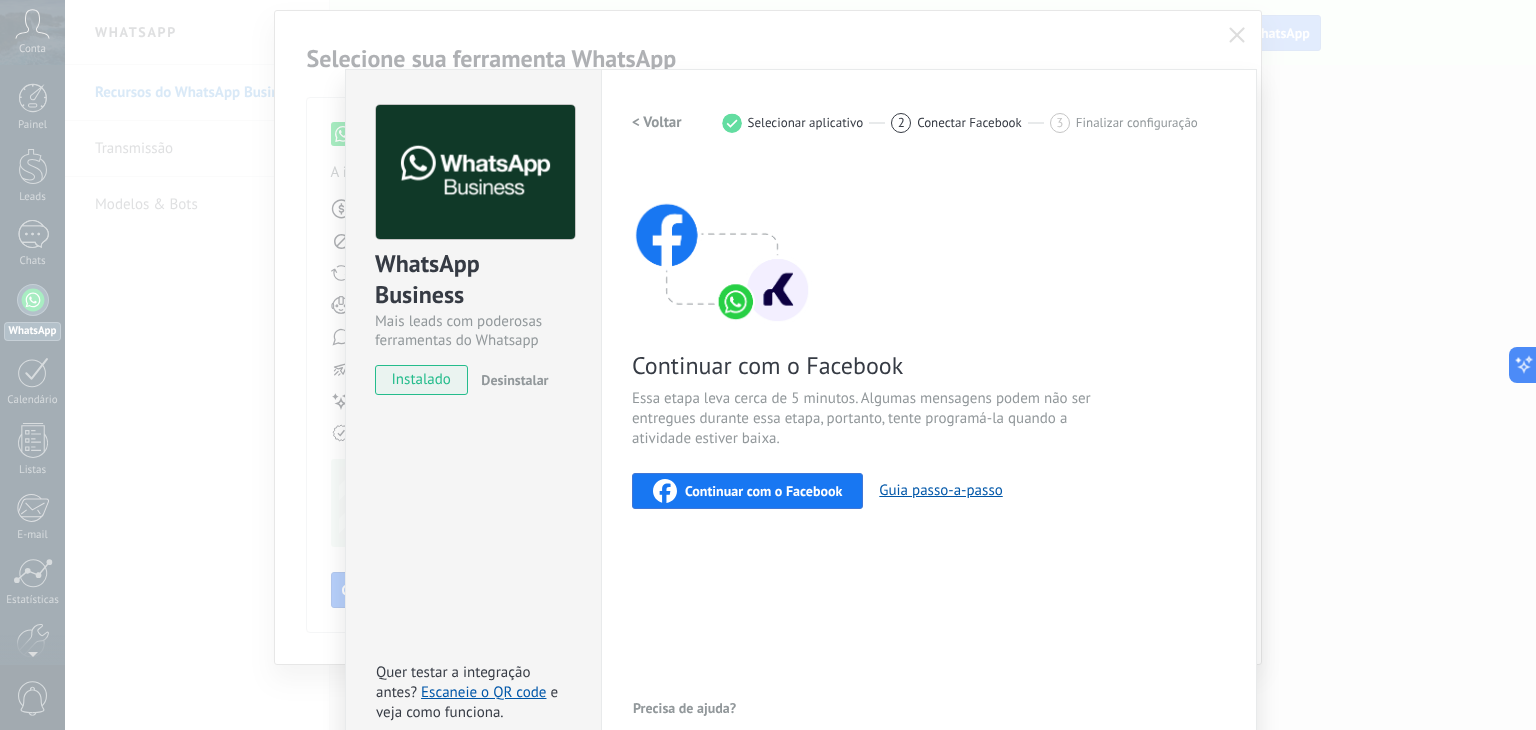 drag, startPoint x: 1100, startPoint y: 132, endPoint x: 785, endPoint y: 278, distance: 347.19016 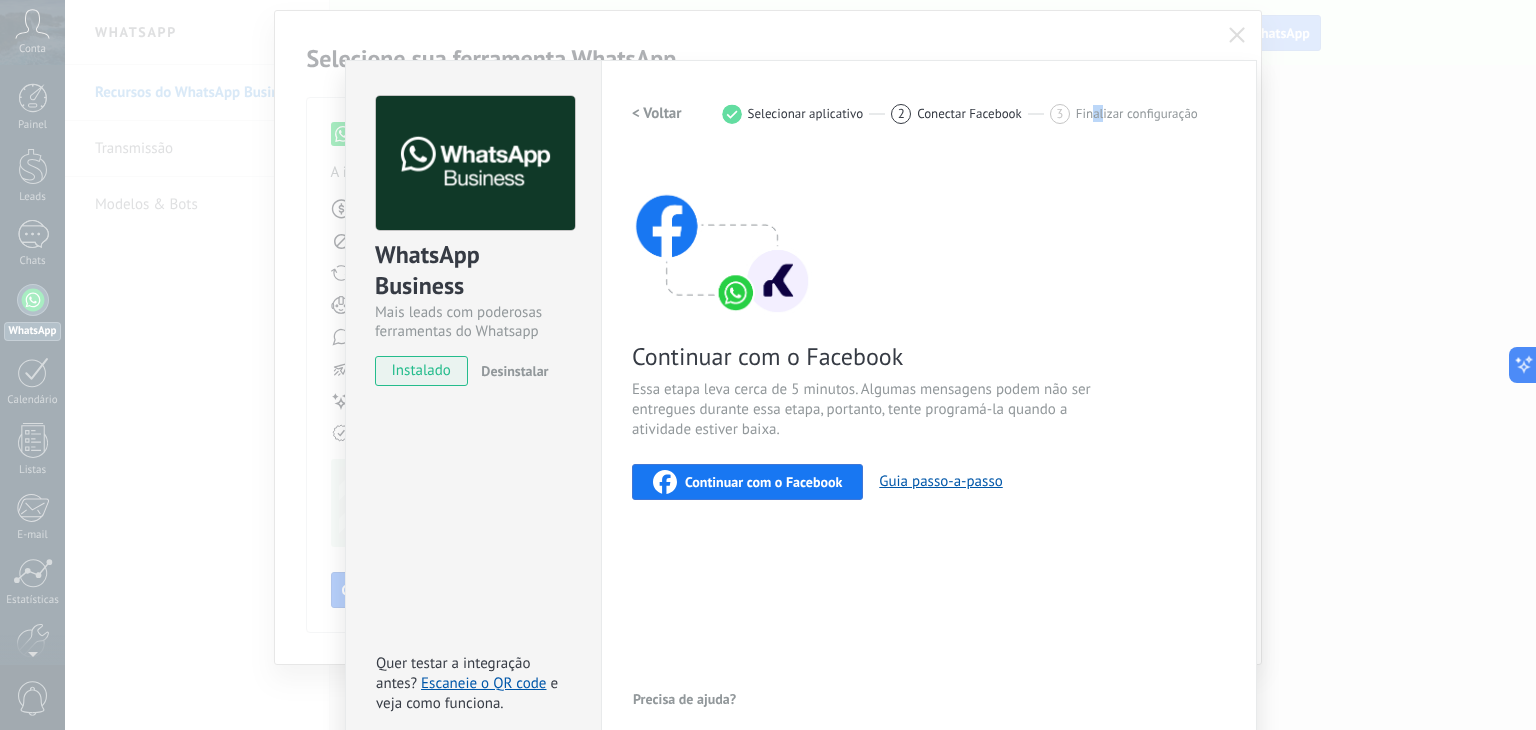 scroll, scrollTop: 0, scrollLeft: 0, axis: both 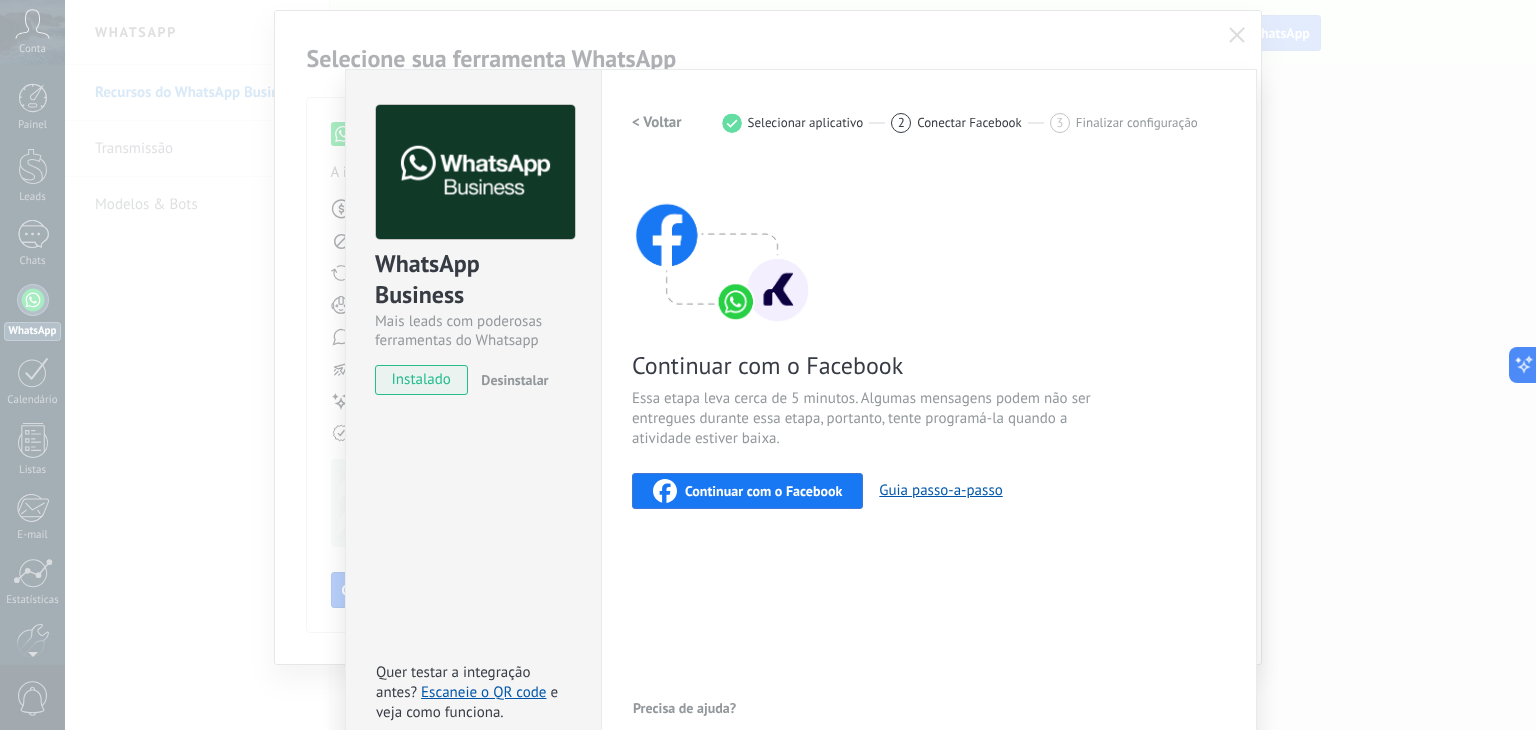 click on "WhatsApp Business Mais leads com poderosas ferramentas do Whatsapp instalado Desinstalar Quer testar a integração antes?   Escaneie o QR code   e veja como funciona. Configurações Autorização This tab logs the users who have granted integration access to this account. If you want to to remove a user's ability to send requests to the account on behalf of this integration, you can revoke access. If access is revoked from all users, the integration will stop working. This app is installed, but no one has given it access yet. WhatsApp Cloud API Mais _:  Salvar < Voltar 1 Selecionar aplicativo 2 Conectar Facebook 3 Finalizar configuração Continuar com o Facebook Essa etapa leva cerca de 5 minutos. Algumas mensagens podem não ser entregues durante essa etapa, portanto, tente programá-la quando a atividade estiver baixa. Continuar com o Facebook Guia passo-a-passo Precisa de ajuda?" at bounding box center [800, 365] 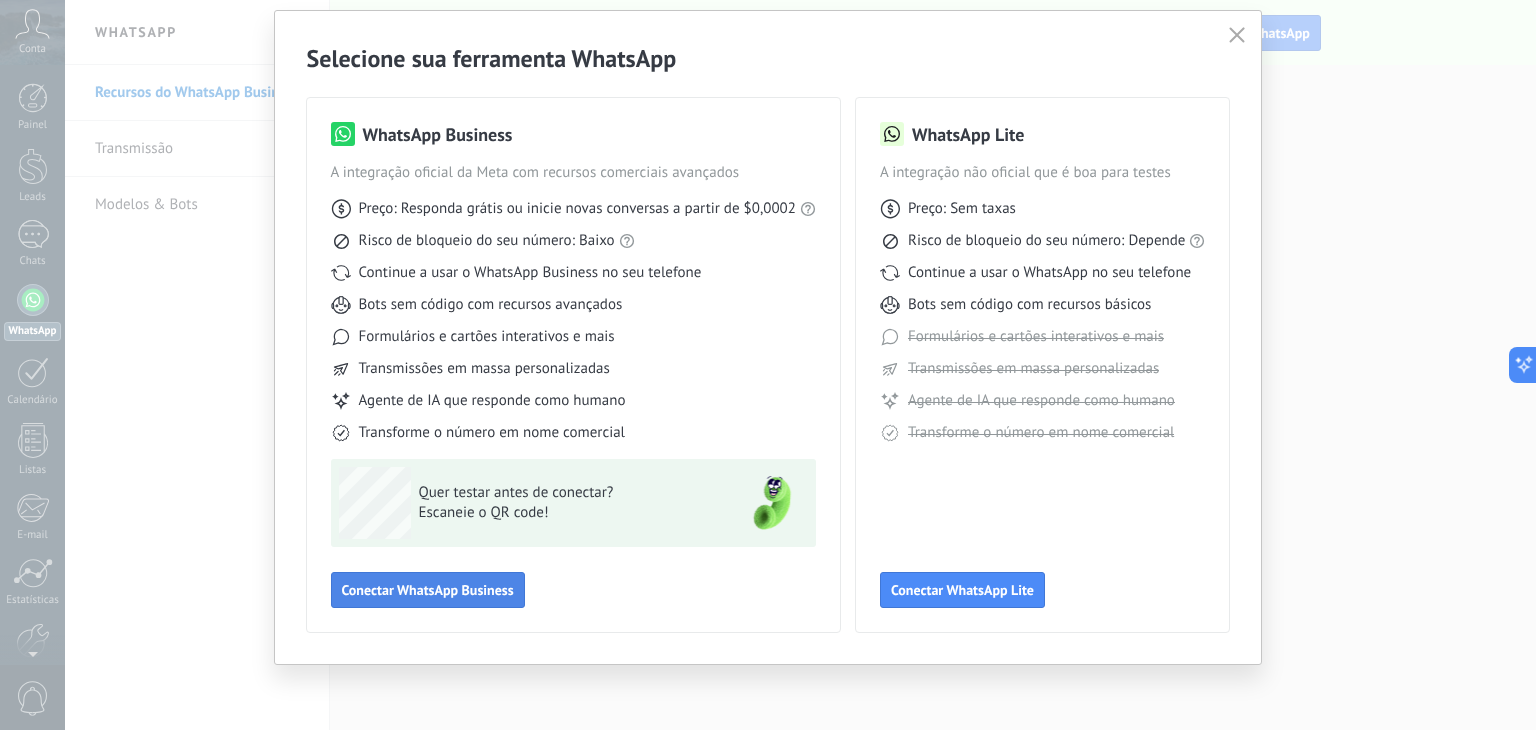 click on "Conectar WhatsApp Business" at bounding box center [428, 590] 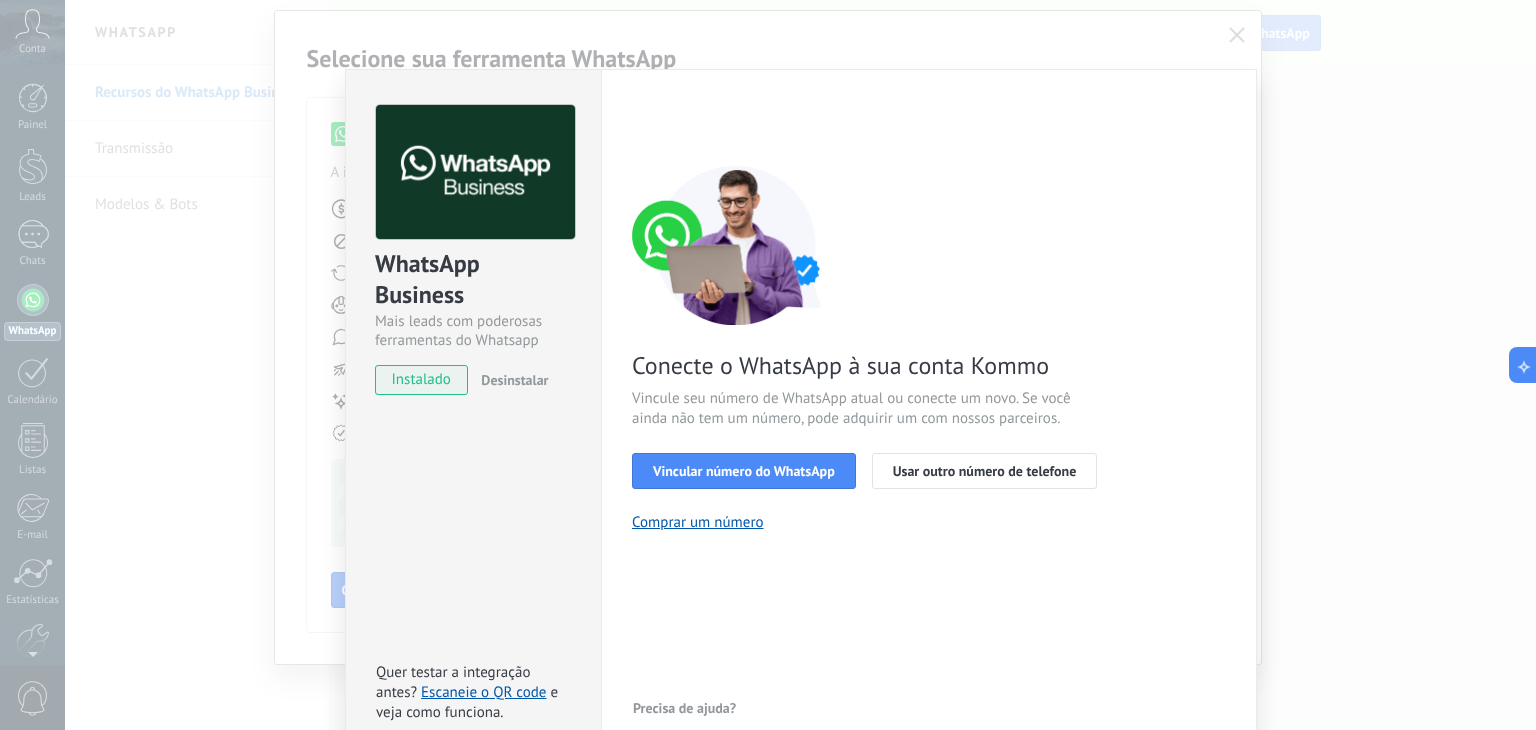 click on "Desinstalar" at bounding box center (514, 380) 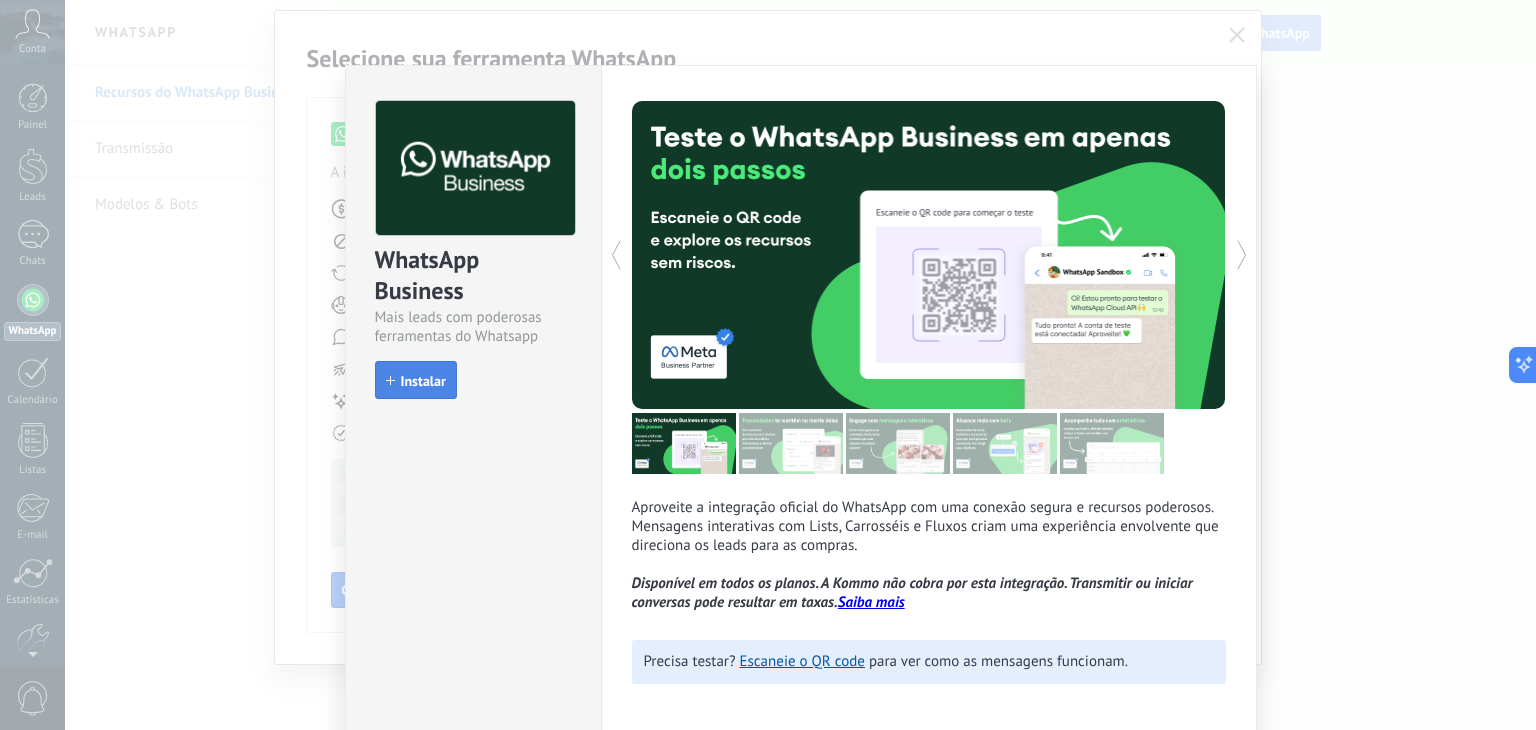 click on "Instalar" at bounding box center [423, 381] 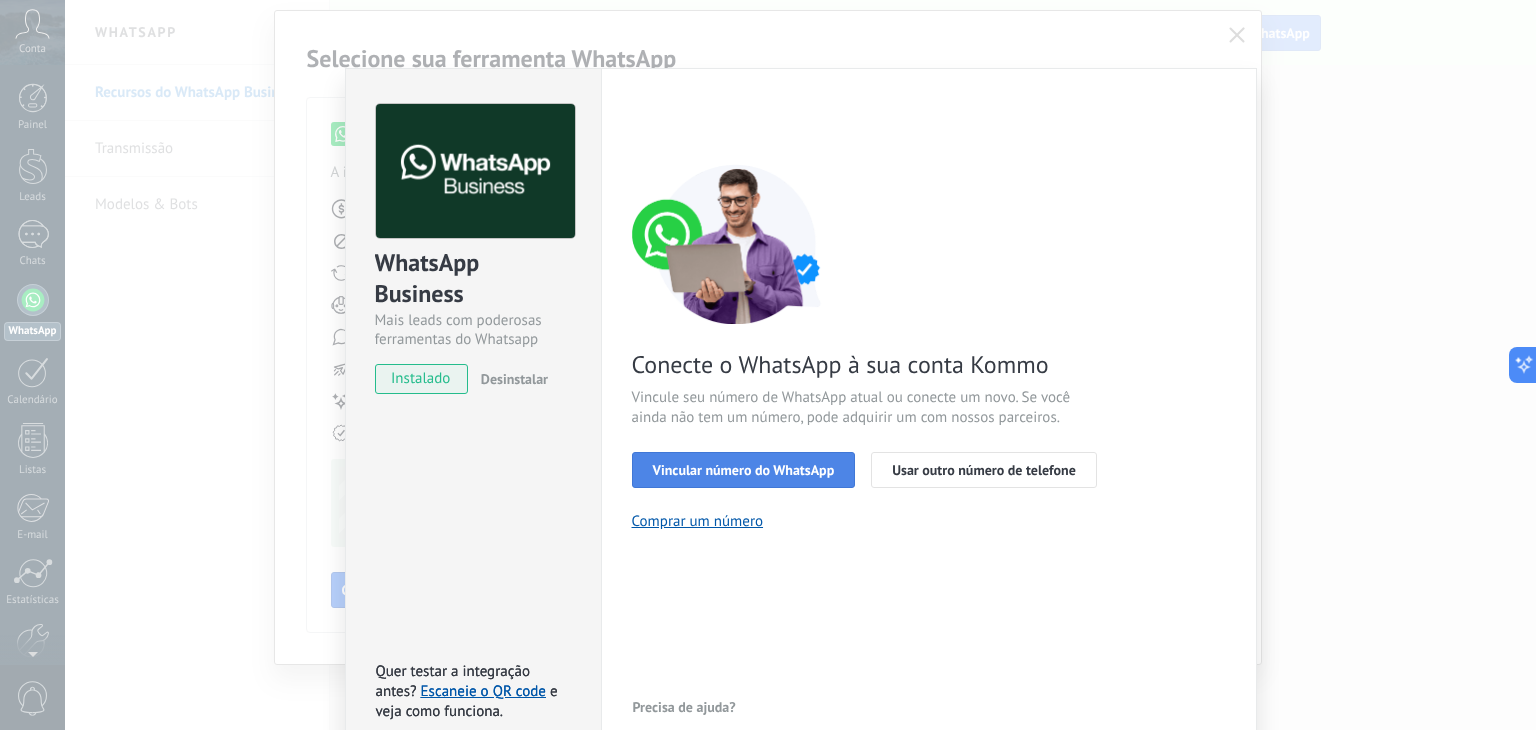 click on "Vincular número do WhatsApp" at bounding box center [744, 470] 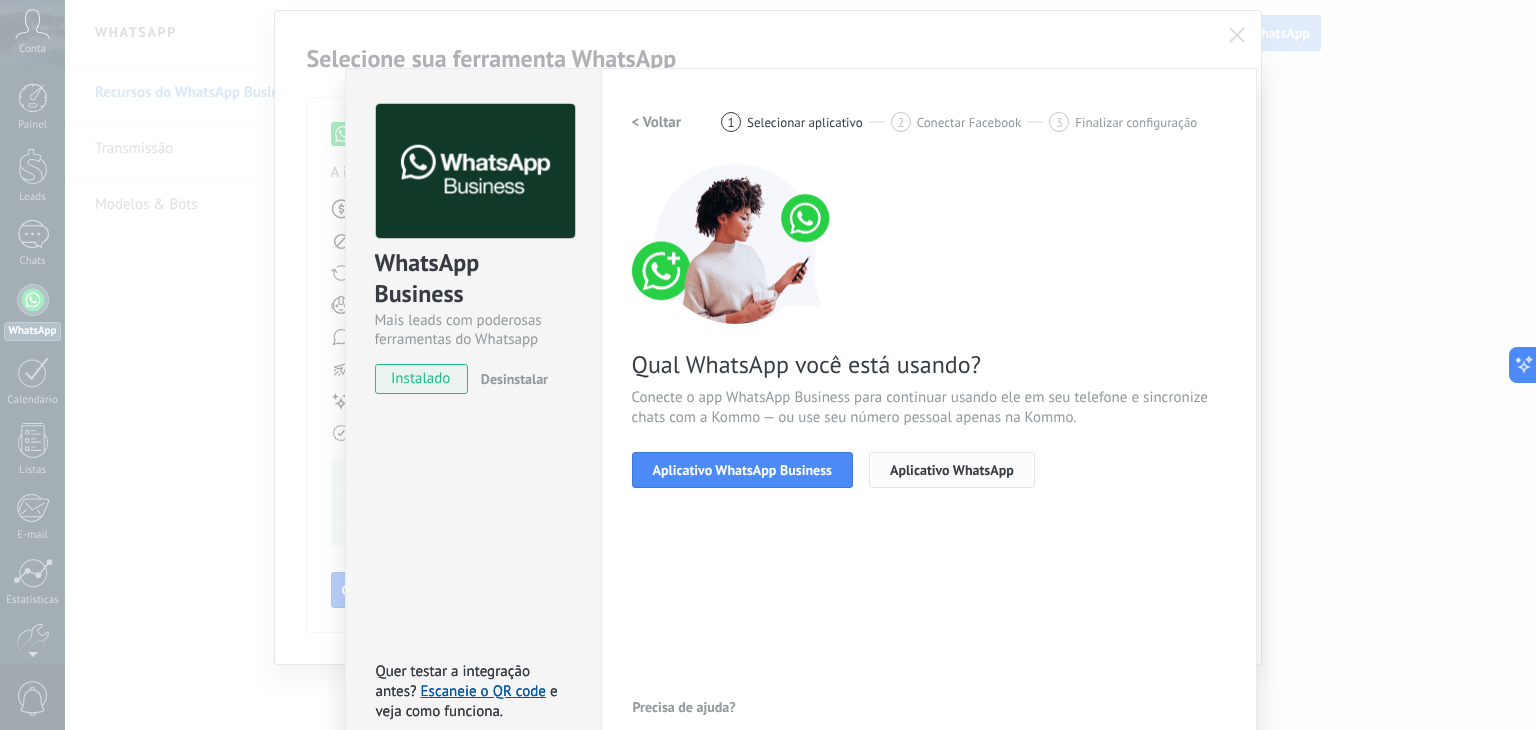 click on "Aplicativo WhatsApp" at bounding box center [952, 470] 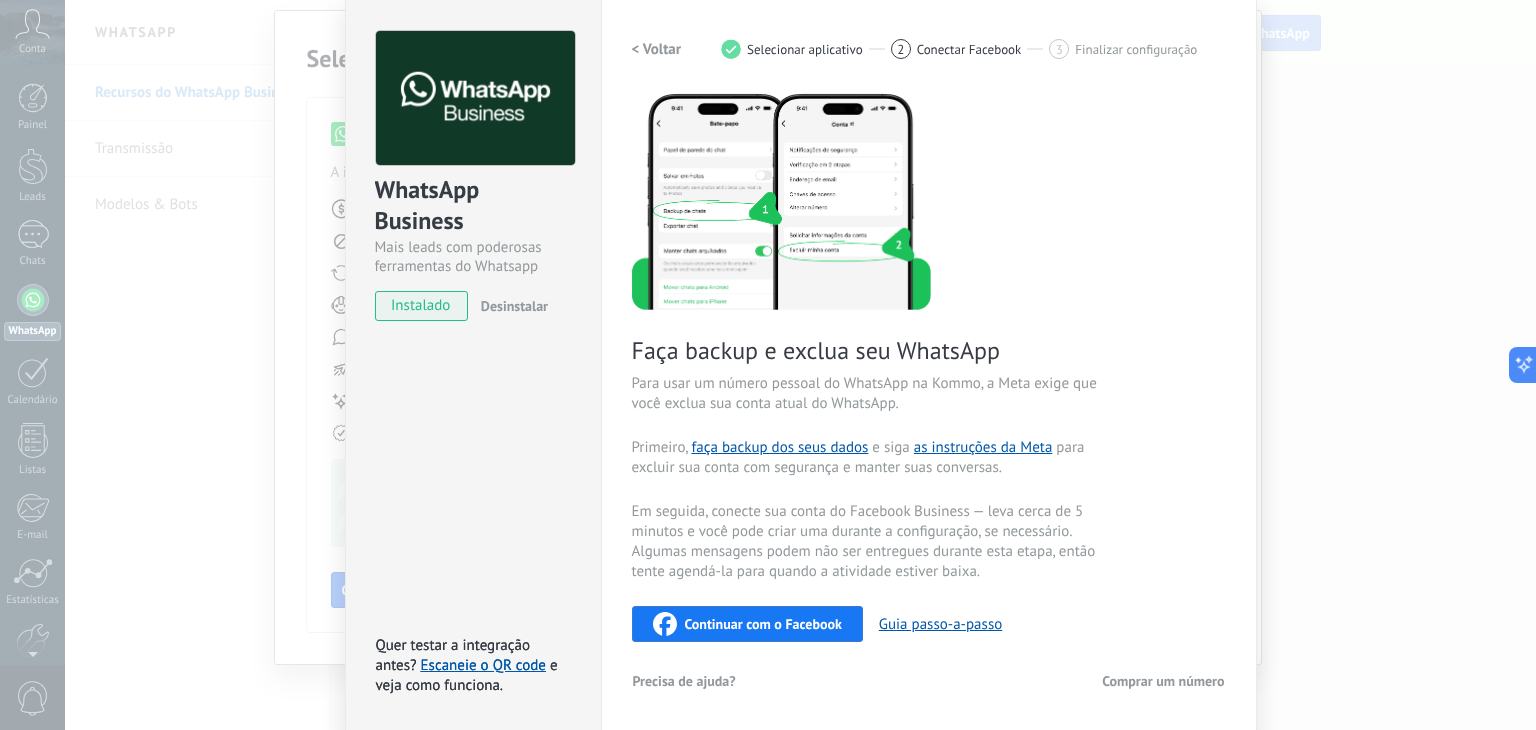 scroll, scrollTop: 0, scrollLeft: 0, axis: both 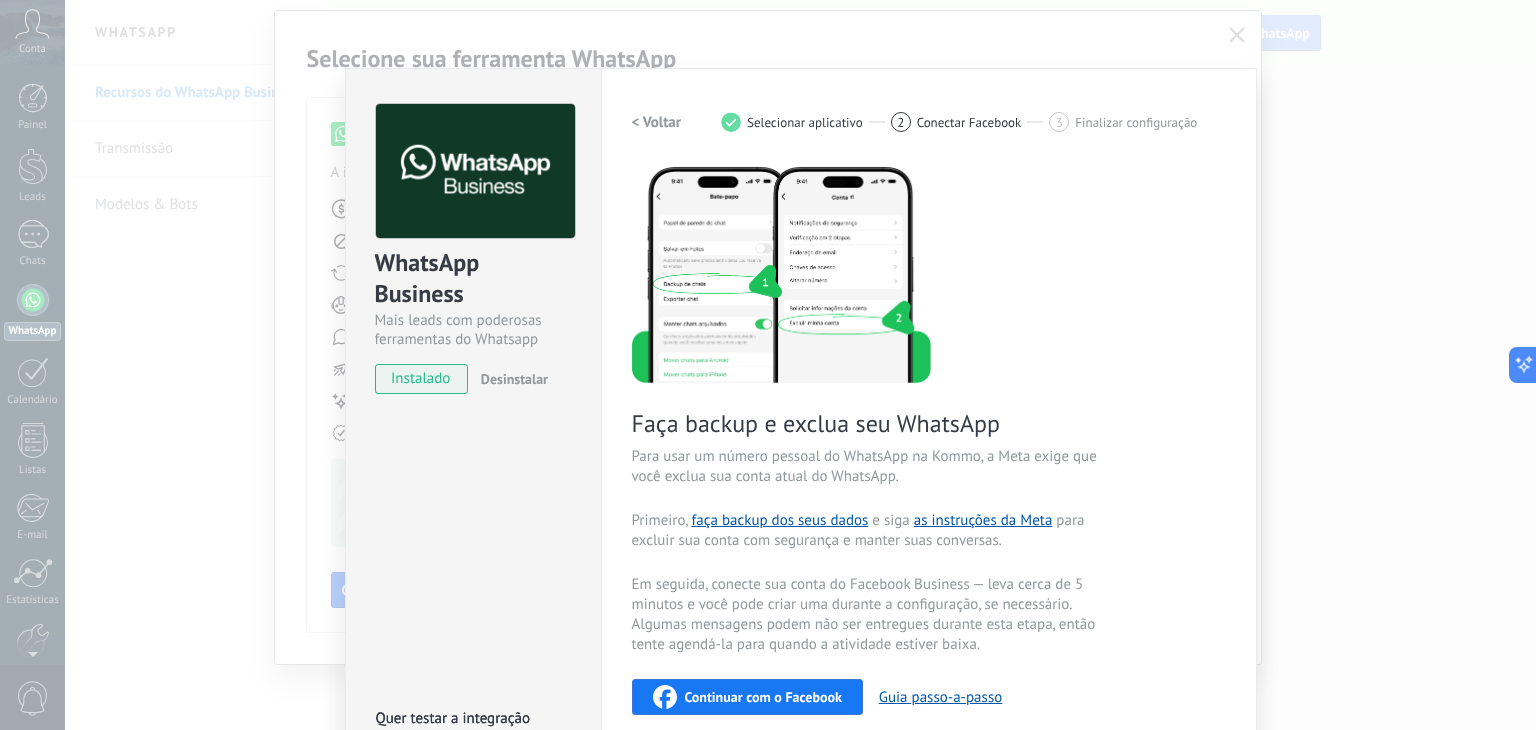 click on "< Voltar" at bounding box center [657, 122] 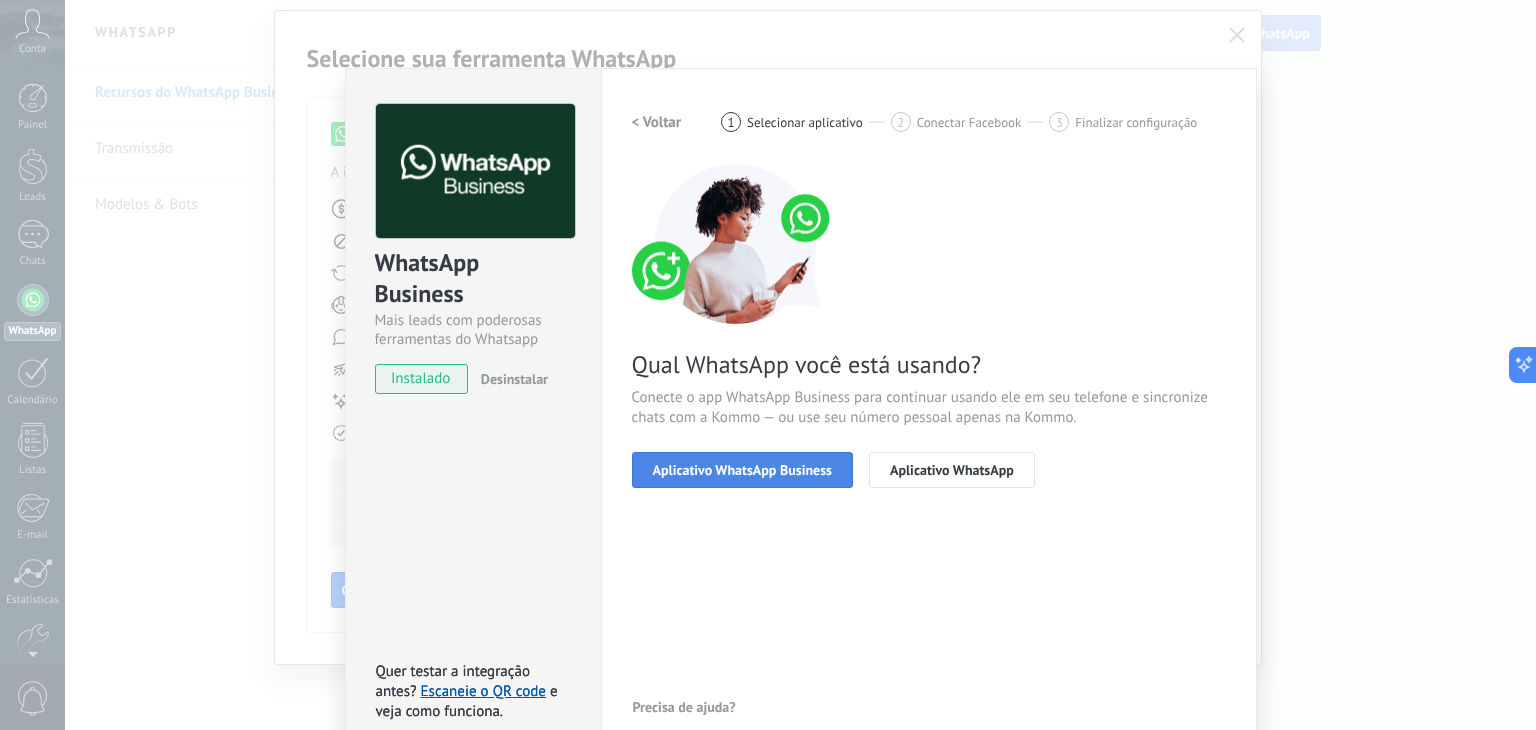 click on "Aplicativo WhatsApp Business" at bounding box center (742, 470) 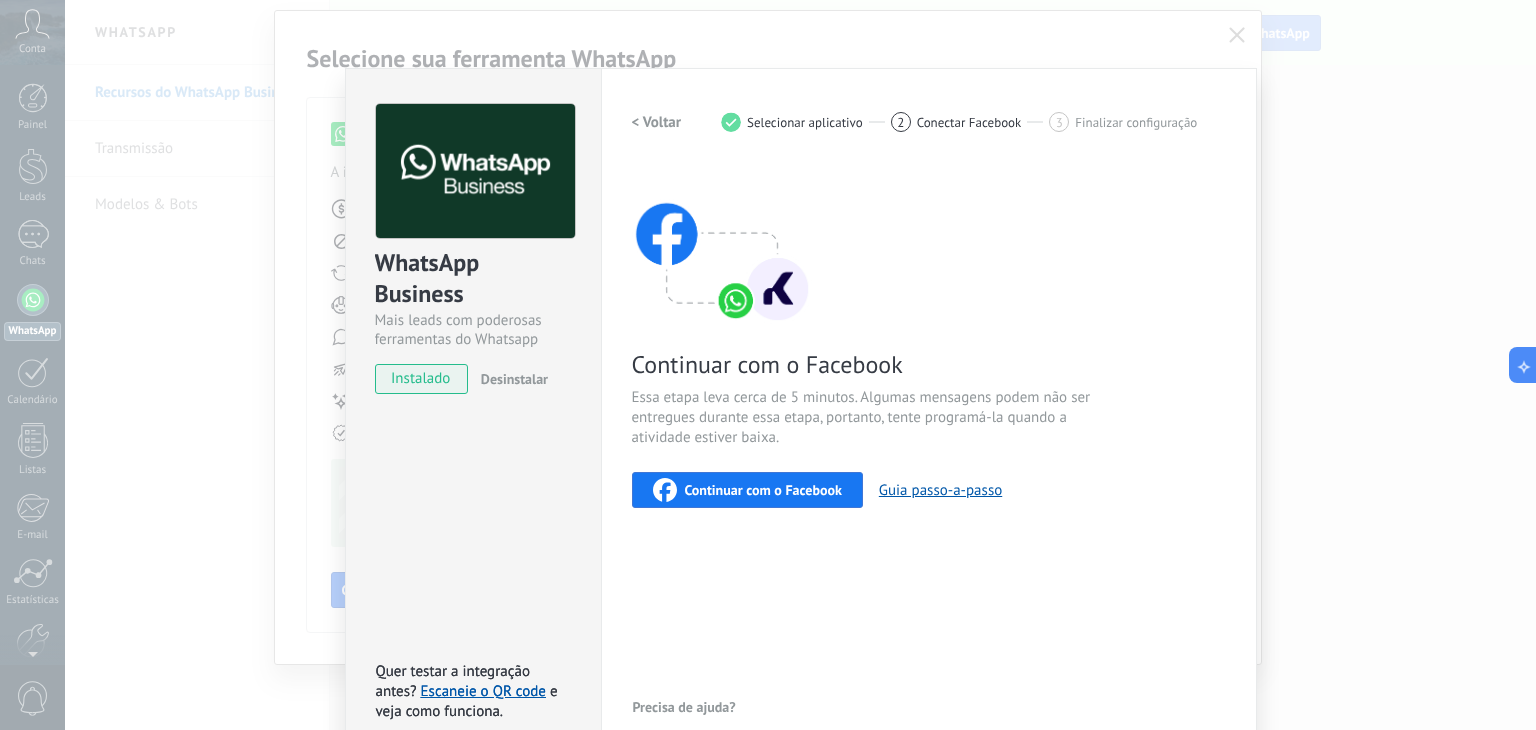 click on "Continuar com o Facebook" at bounding box center (763, 490) 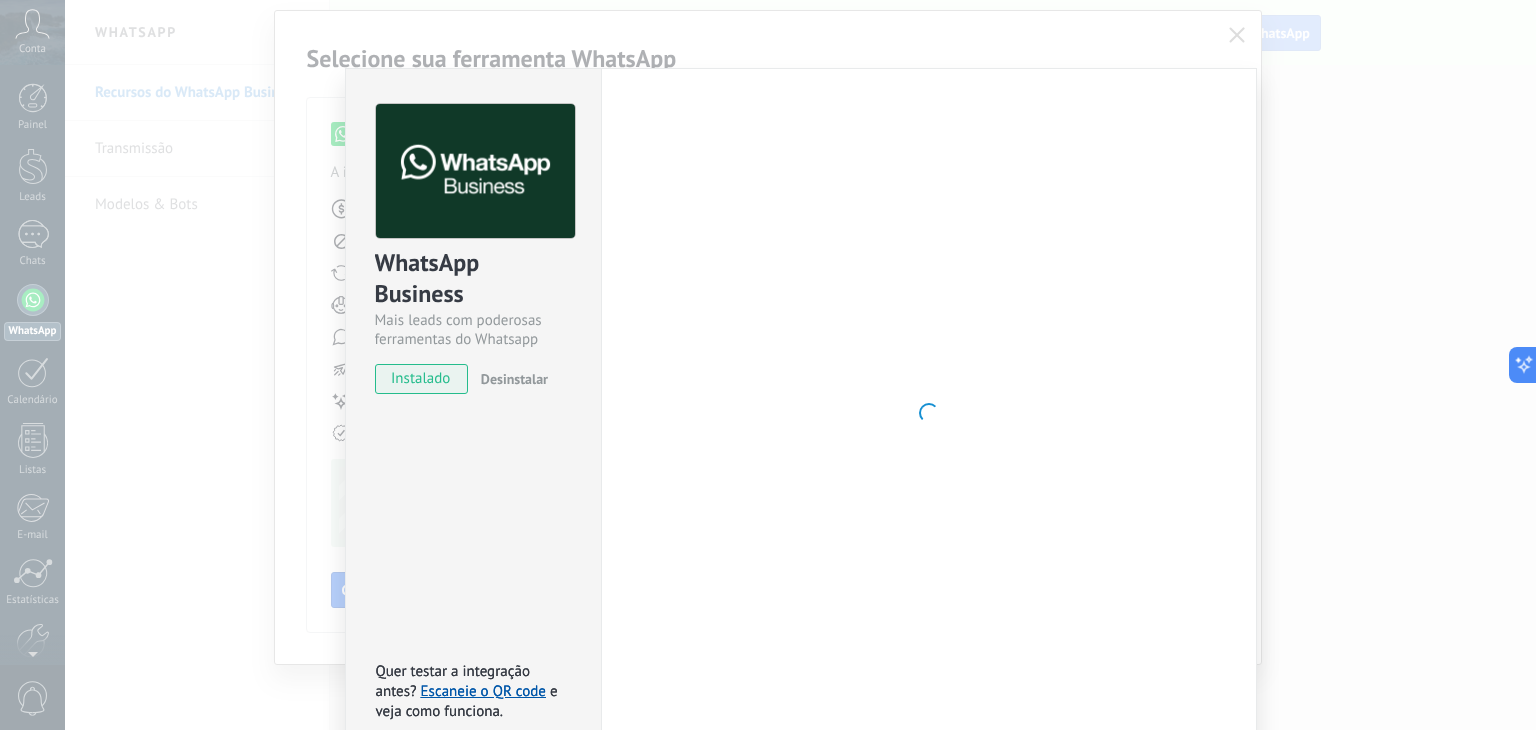 click on "WhatsApp Business Mais leads com poderosas ferramentas do Whatsapp instalado Desinstalar Quer testar a integração antes?   Escaneie o QR code   e veja como funciona. Quer testar a integração antes?   Escaneie o QR code   e veja como funciona. Configurações Autorização This tab logs the users who have granted integration access to this account. If you want to to remove a user's ability to send requests to the account on behalf of this integration, you can revoke access. If access is revoked from all users, the integration will stop working. This app is installed, but no one has given it access yet. WhatsApp Cloud API Mais _:  Salvar < Voltar 1 Selecionar aplicativo 2 Conectar Facebook 3 Finalizar configuração Continuar com o Facebook Essa etapa leva cerca de 5 minutos. Algumas mensagens podem não ser entregues durante essa etapa, portanto, tente programá-la quando a atividade estiver baixa. Continuar com o Facebook Guia passo-a-passo Precisa de ajuda?" at bounding box center (800, 365) 